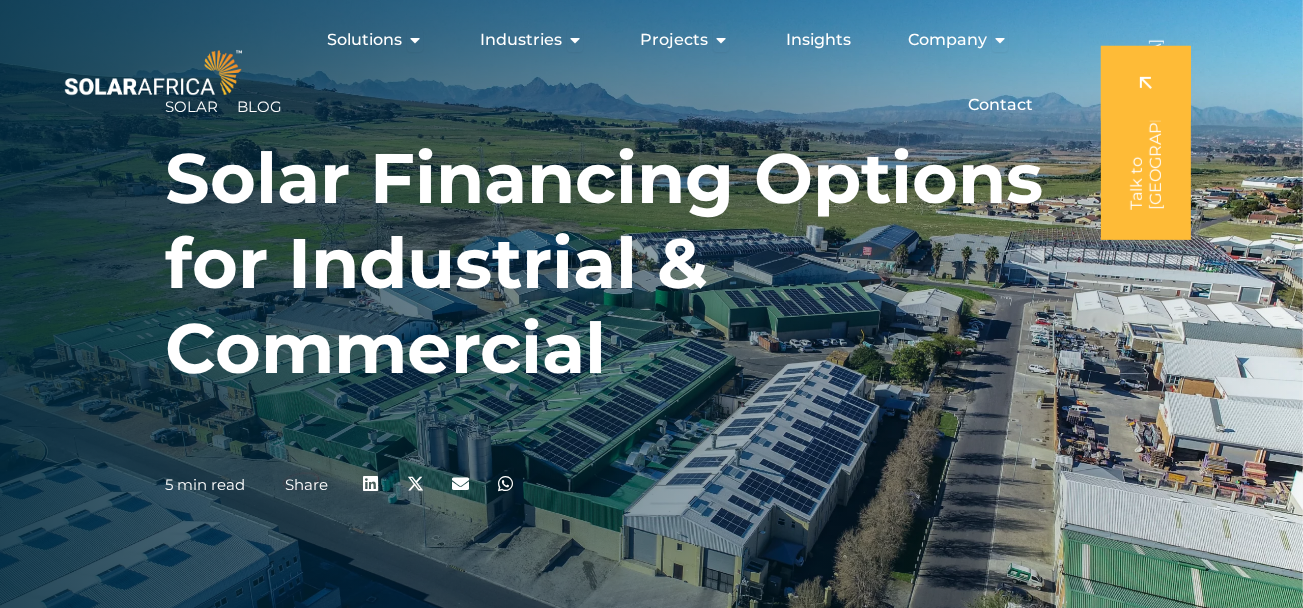 scroll, scrollTop: 0, scrollLeft: 0, axis: both 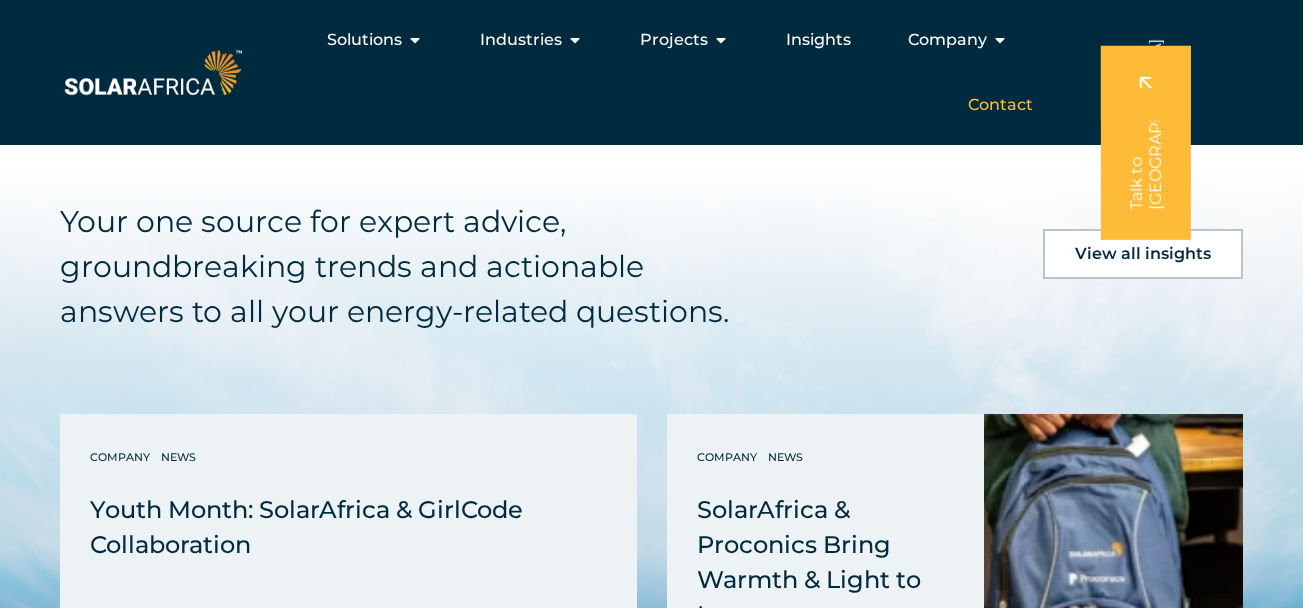 click on "Contact" at bounding box center (1000, 105) 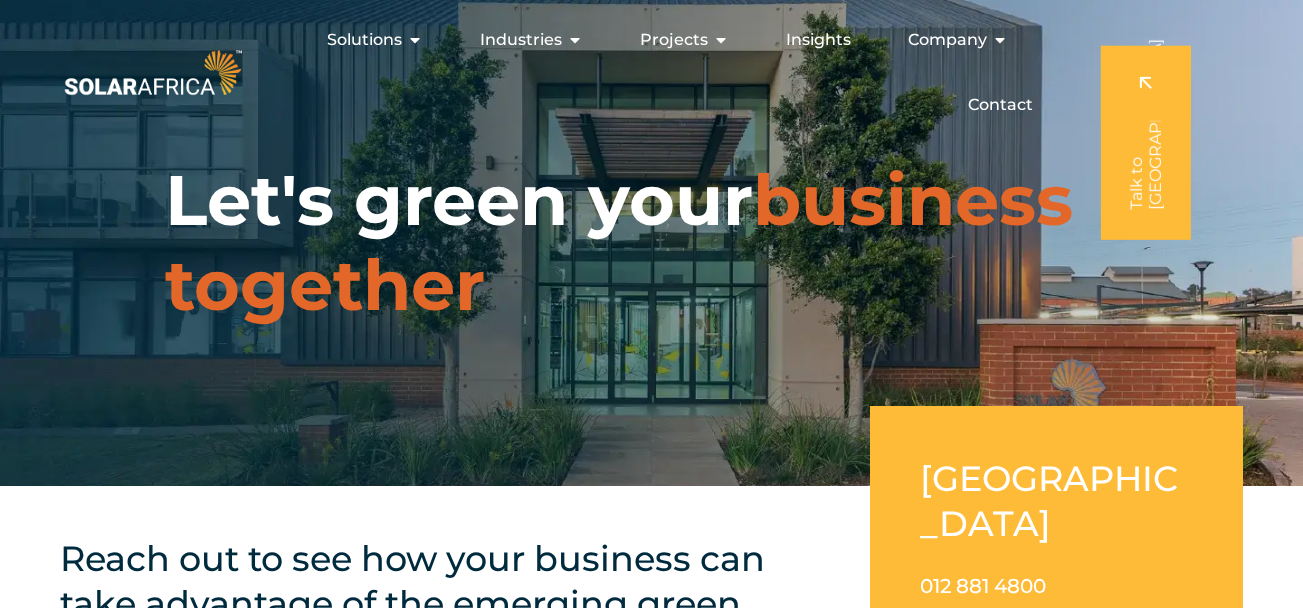 scroll, scrollTop: 0, scrollLeft: 0, axis: both 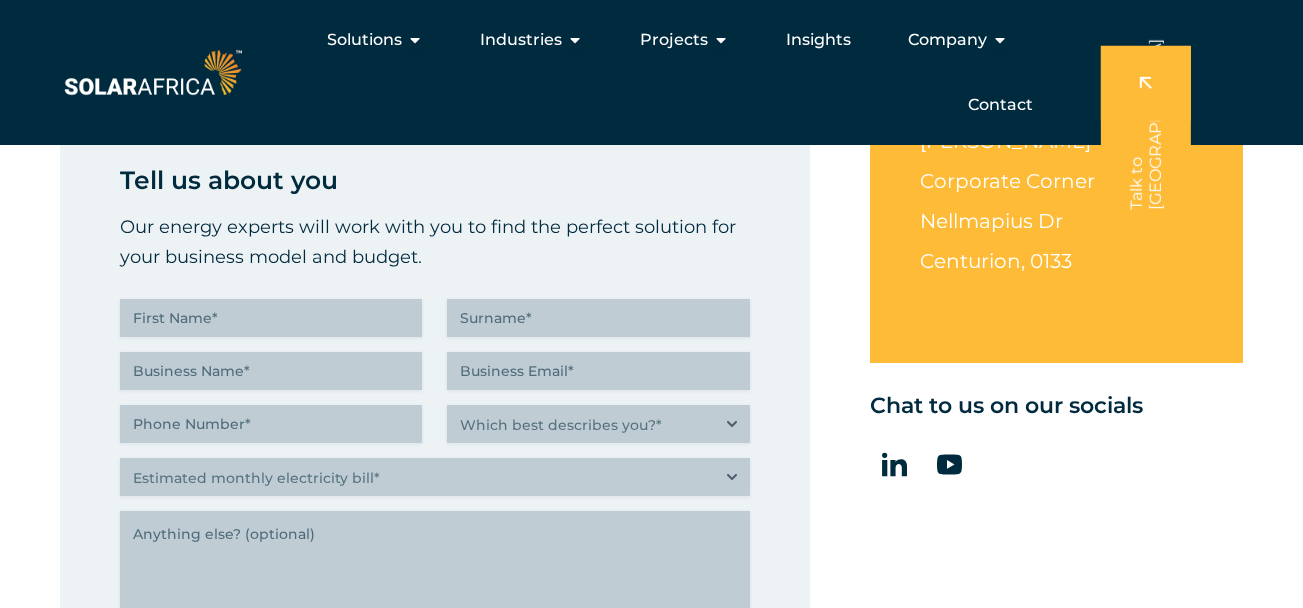 drag, startPoint x: 1309, startPoint y: 65, endPoint x: 1330, endPoint y: 157, distance: 94.36631 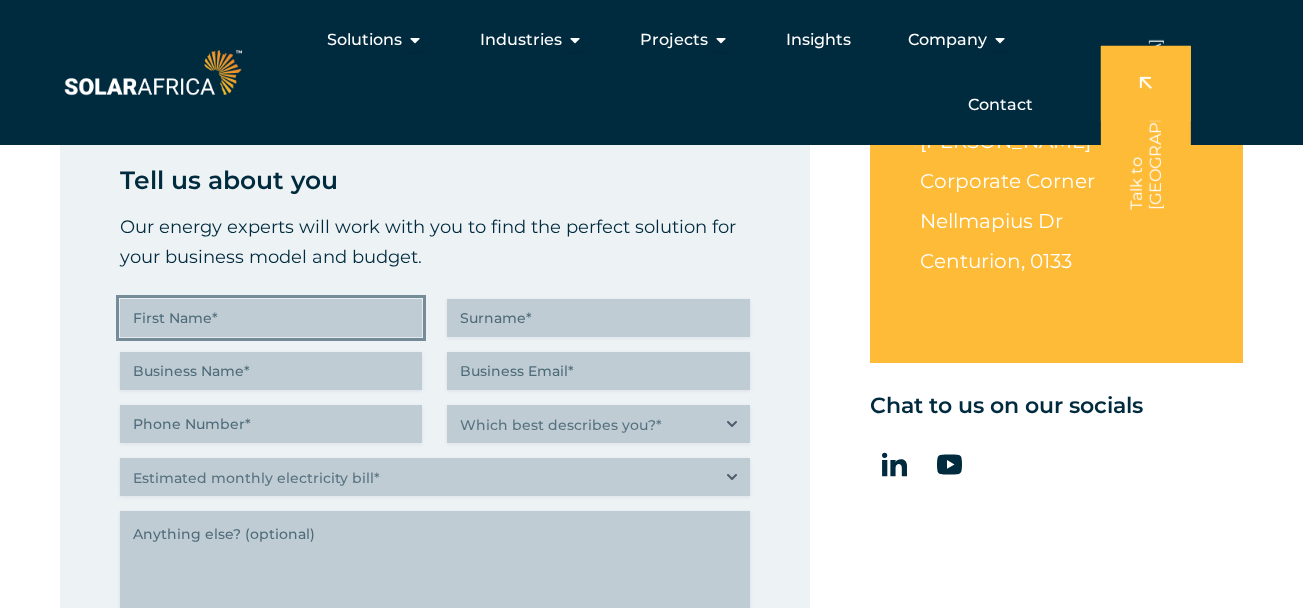 click on "First Name (Required)" at bounding box center (271, 318) 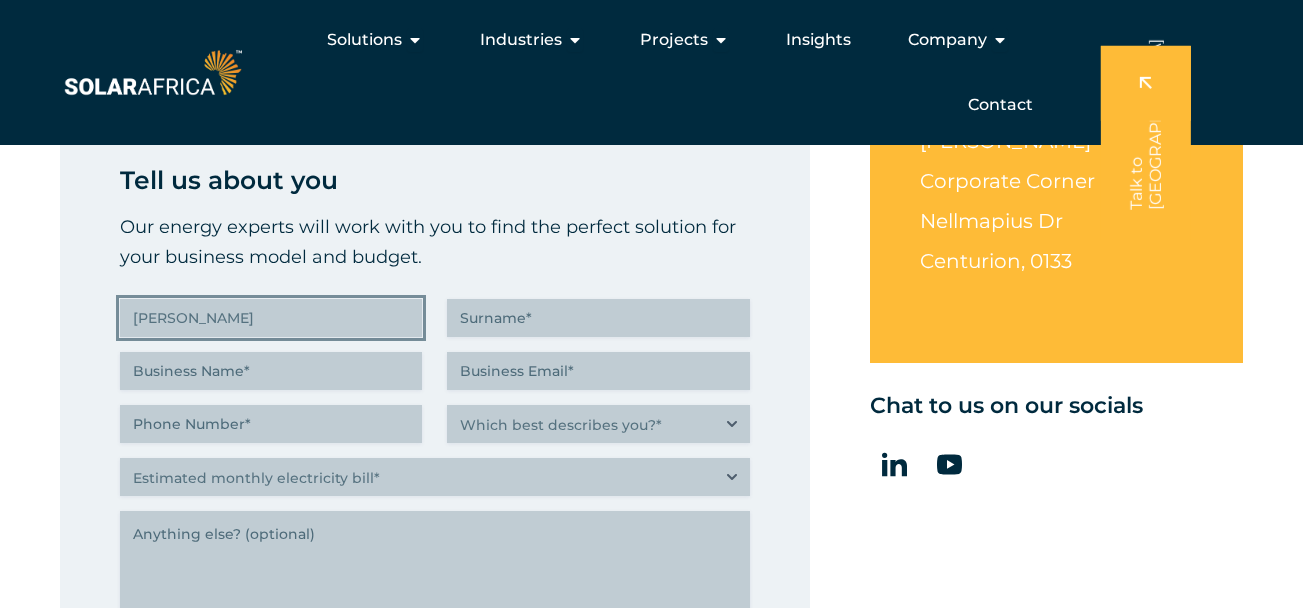 type on "NICHOLAS" 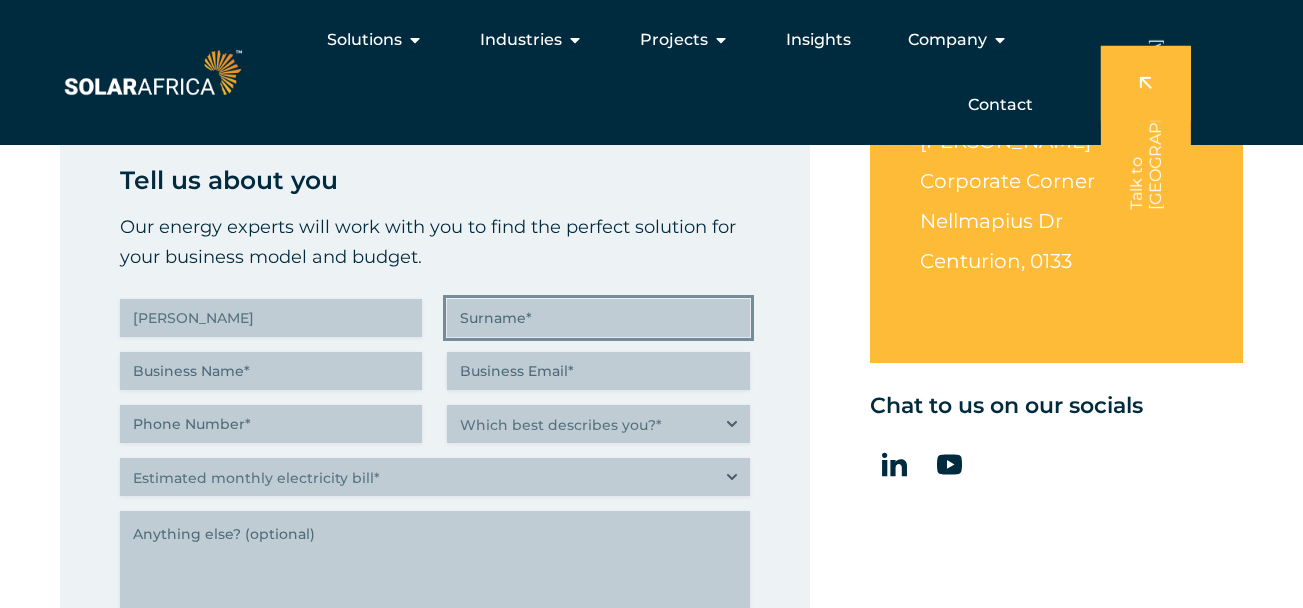 click on "Surname (Required)" at bounding box center [598, 318] 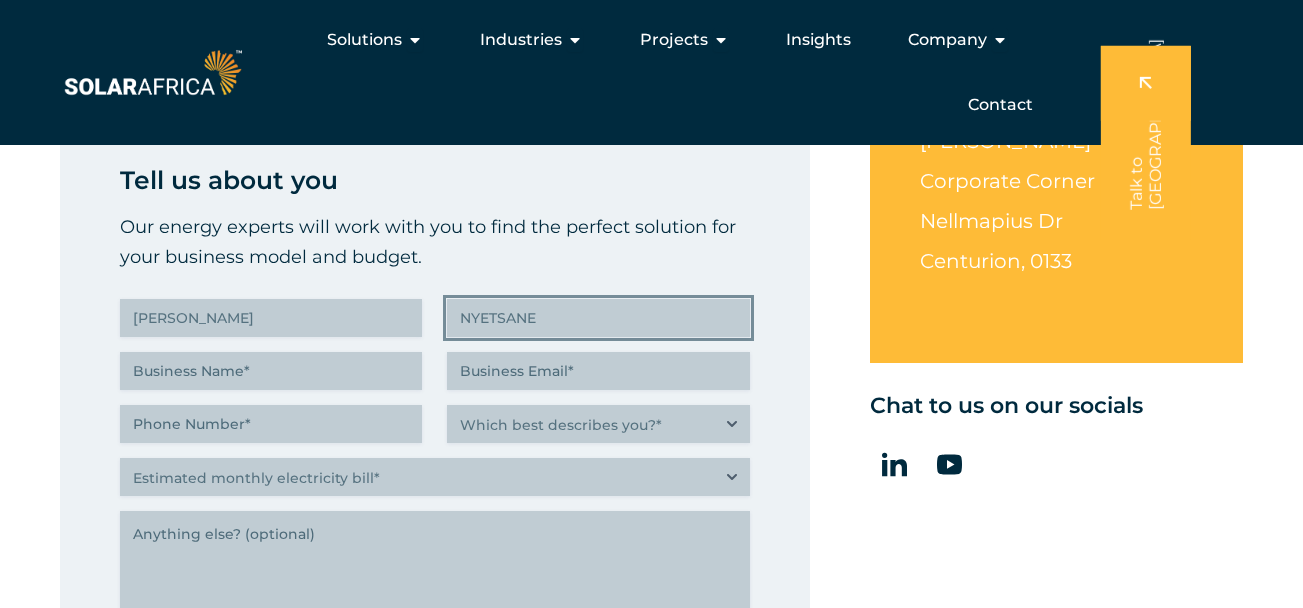 type on "NYETSANE" 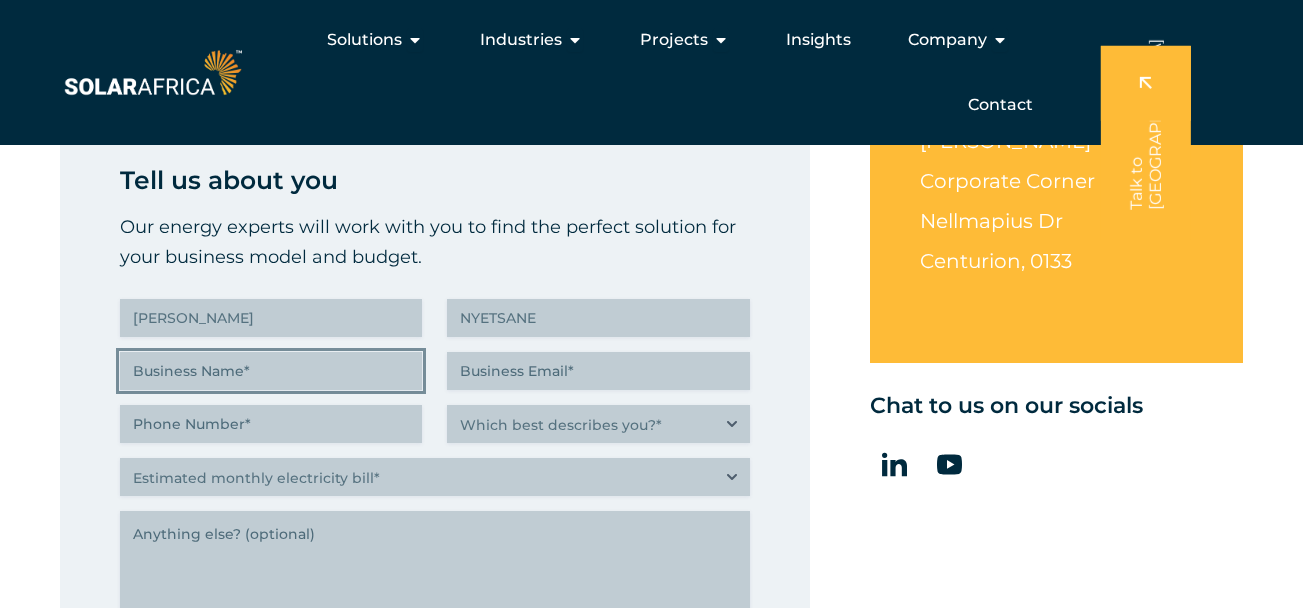 click on "Business Name (Required)" at bounding box center (271, 371) 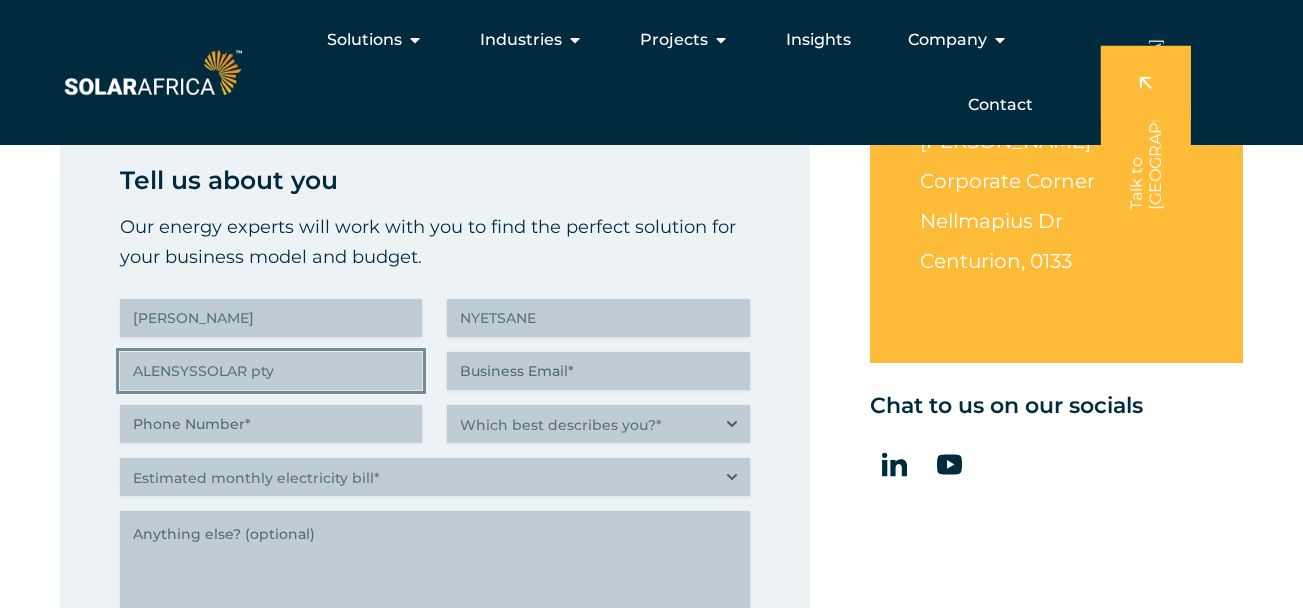 type on "ALENSYSSOLAR pty" 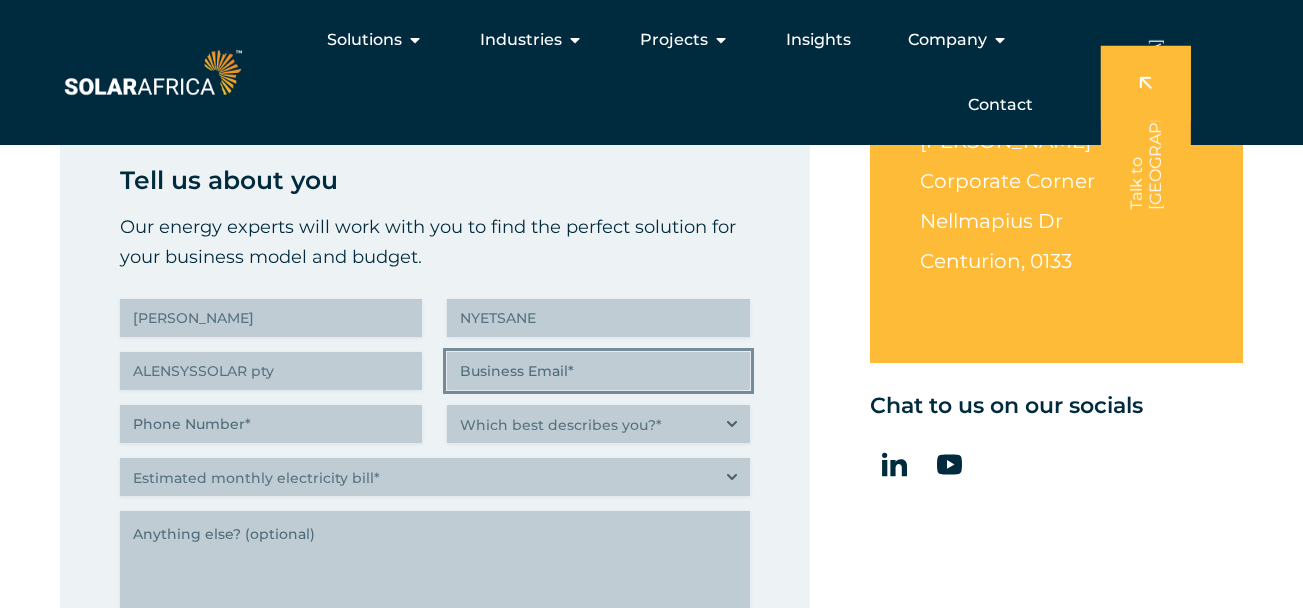 click on "Business Email (Required)" at bounding box center [598, 371] 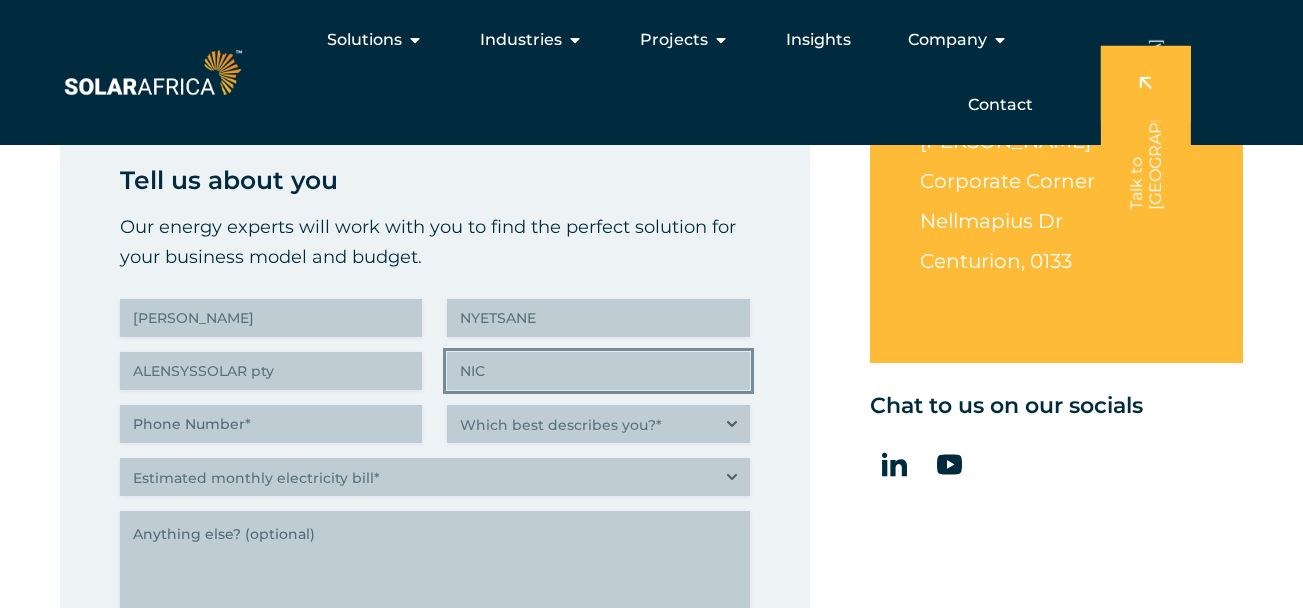 drag, startPoint x: 524, startPoint y: 368, endPoint x: 443, endPoint y: 375, distance: 81.3019 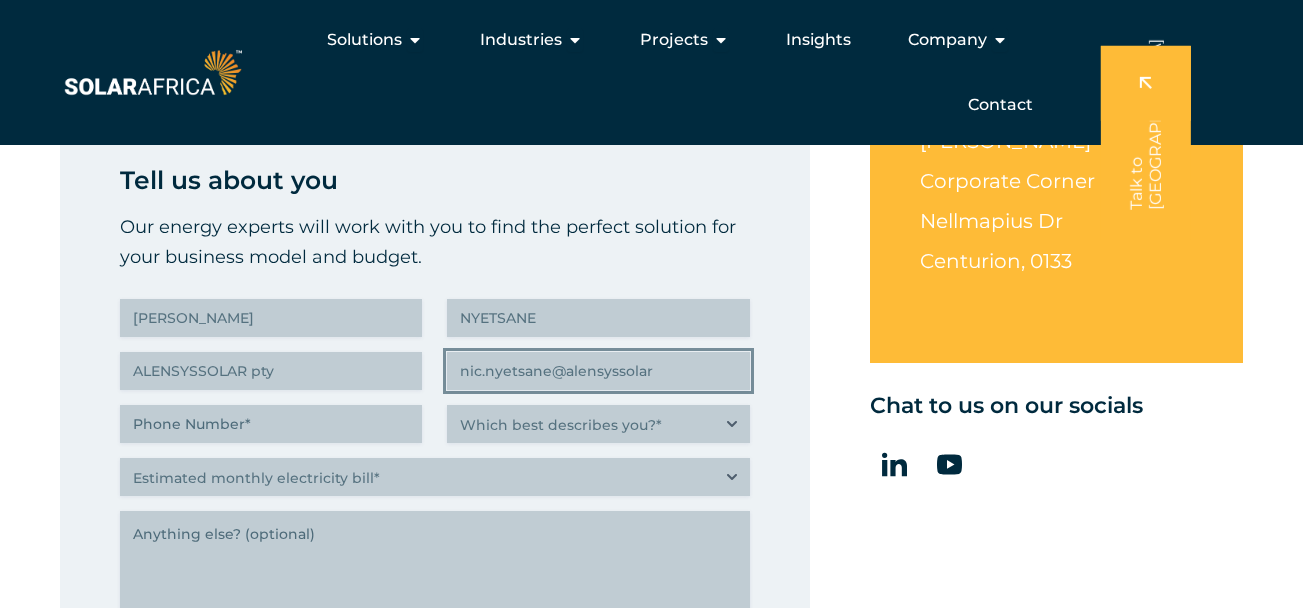 type on "nic.nyetsane@alensyssolar" 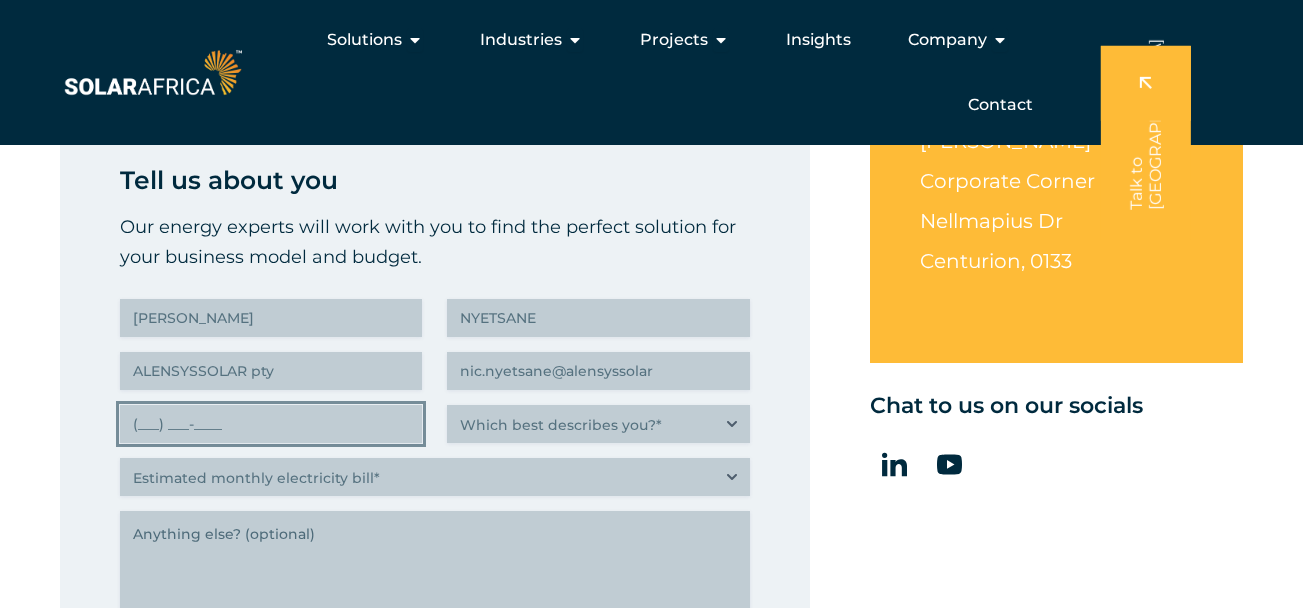 click on "(___) ___-____" at bounding box center [271, 424] 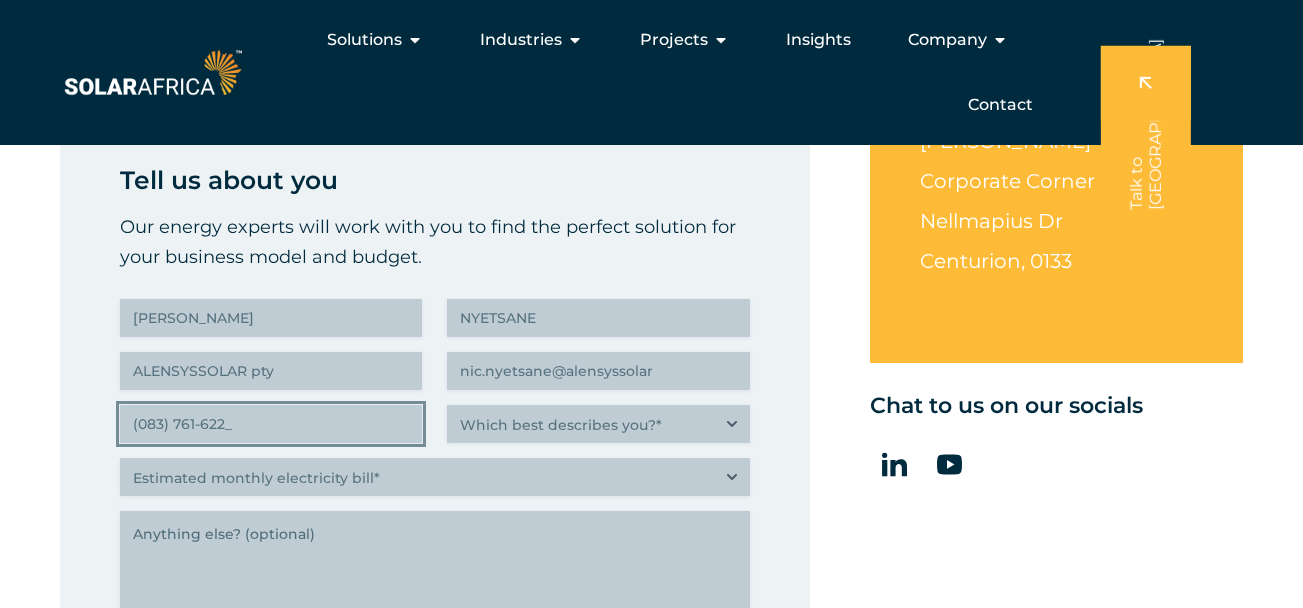 type on "(083) 761-6222" 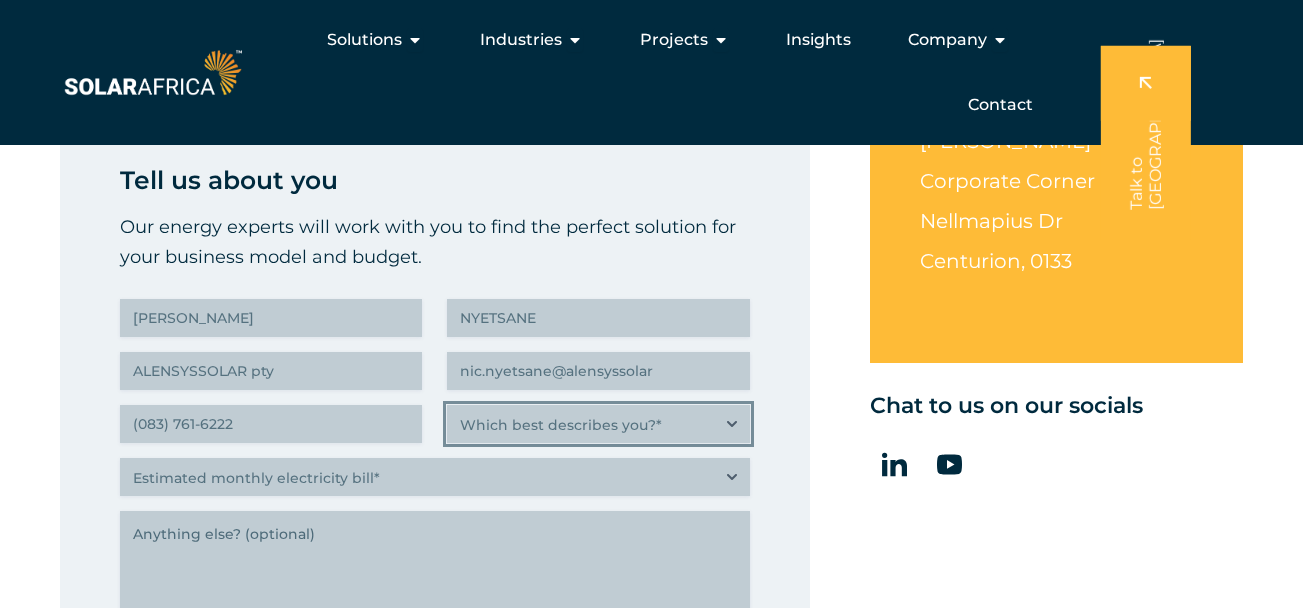 click on "Which best describes you?* Researching and identifying the best energy solutions on behalf of the business I work for Property investor, building owner or landlord exploring alternative energy options for my building C-suite executive or director looking for an energy solution that delivers the best ROI C-suite executive or director looking for an energy solution that builds a more sustainable business" at bounding box center (598, 424) 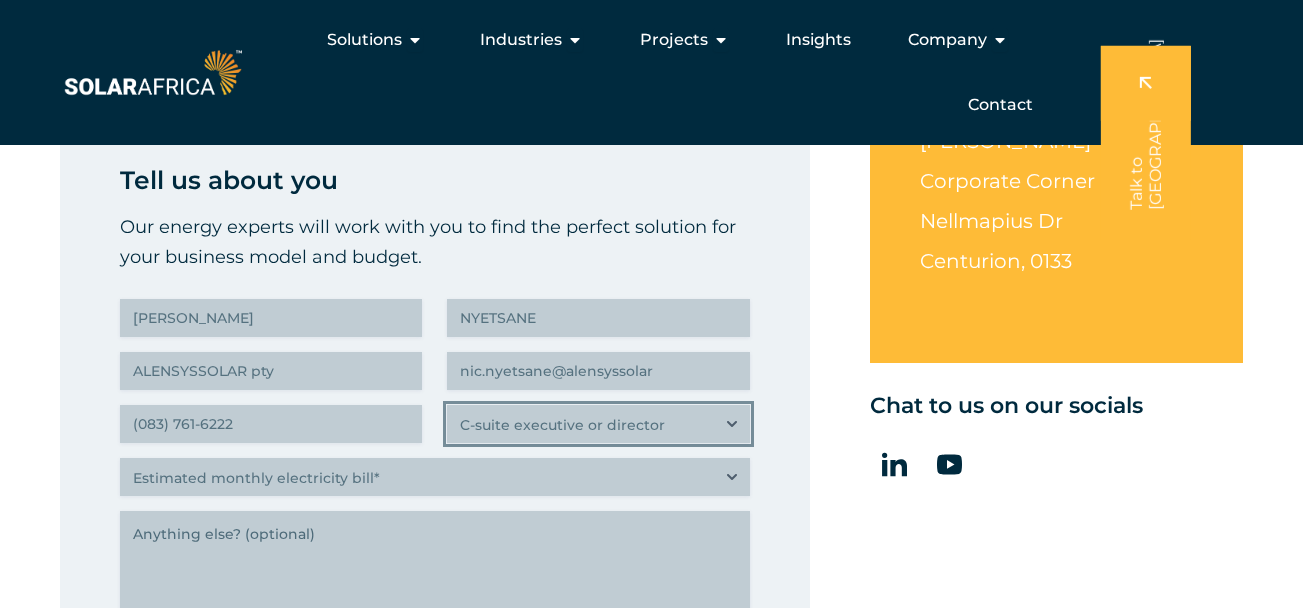 click on "Which best describes you?* Researching and identifying the best energy solutions on behalf of the business I work for Property investor, building owner or landlord exploring alternative energy options for my building C-suite executive or director looking for an energy solution that delivers the best ROI C-suite executive or director looking for an energy solution that builds a more sustainable business" at bounding box center (598, 424) 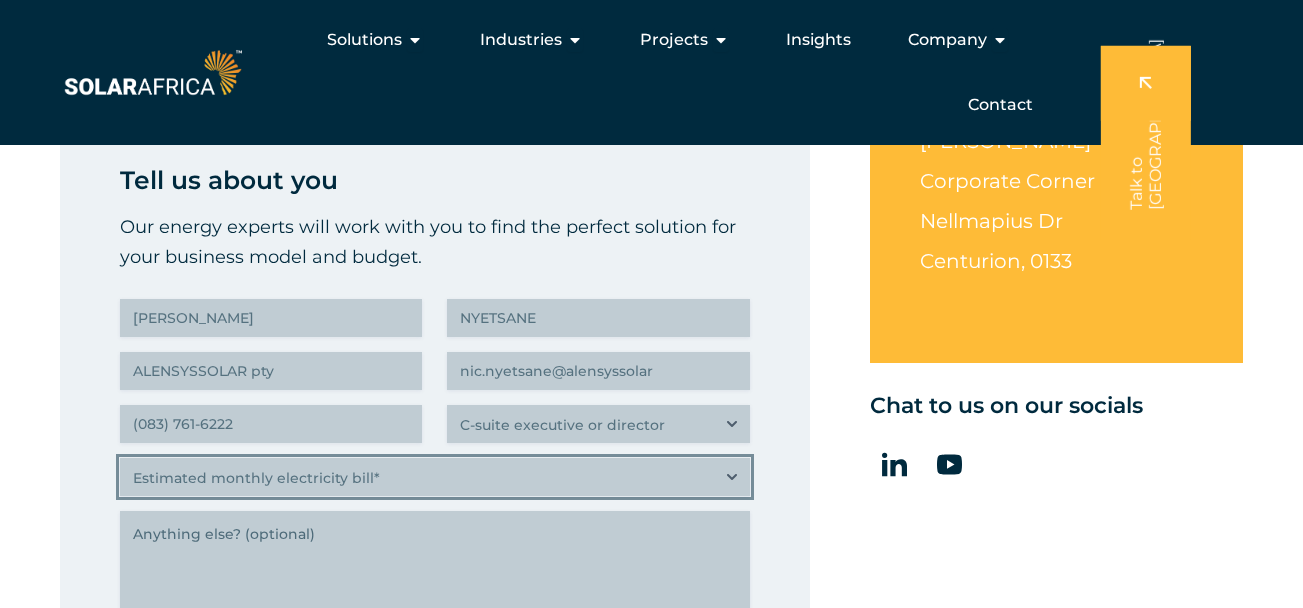 click on "Estimated monthly electricity bill* Less than R500K More than R500K" at bounding box center [435, 477] 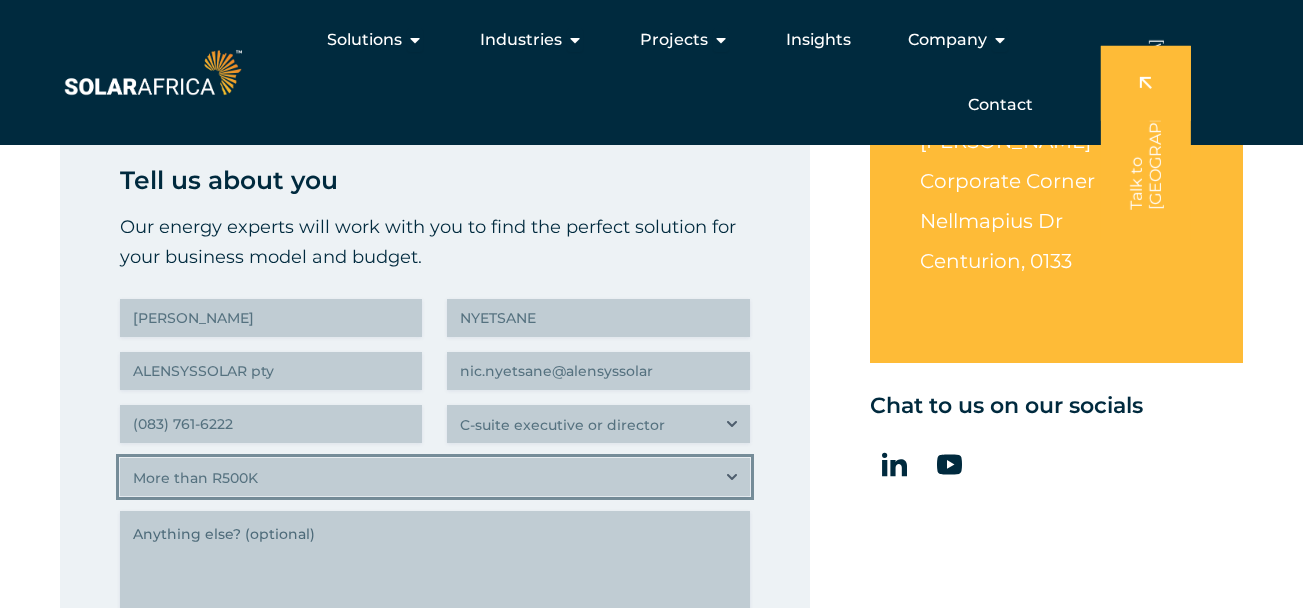 click on "Estimated monthly electricity bill* Less than R500K More than R500K" at bounding box center (435, 477) 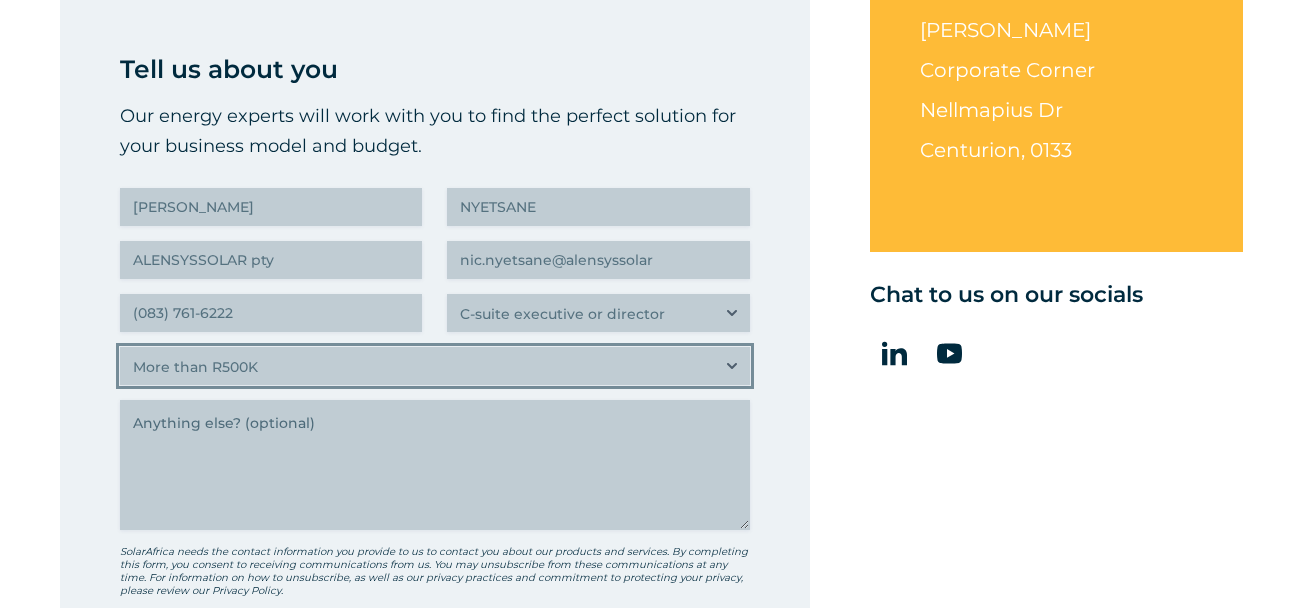 scroll, scrollTop: 977, scrollLeft: 0, axis: vertical 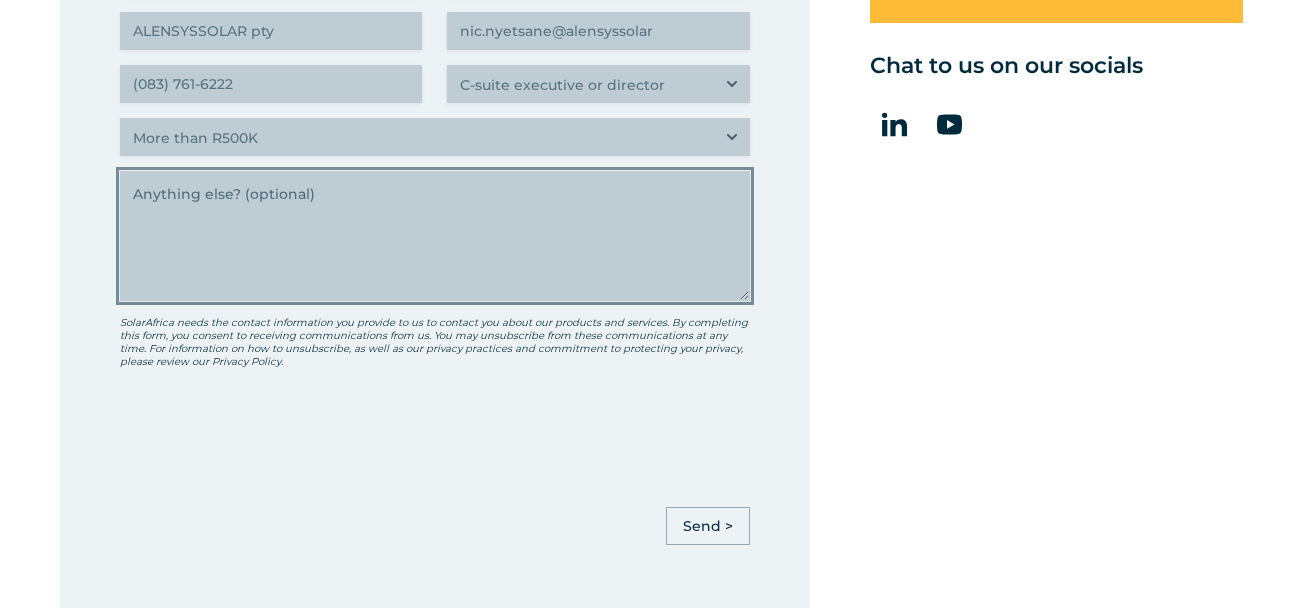 click on "Anything else" at bounding box center (435, 236) 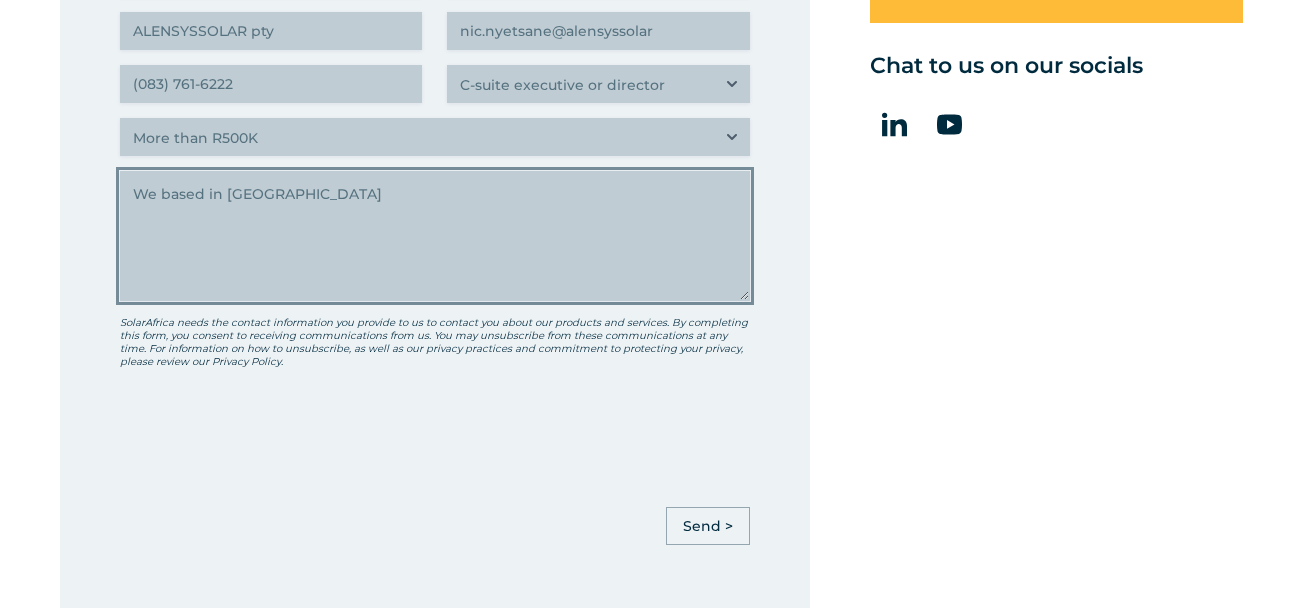 click on "We based in botswana" at bounding box center [435, 236] 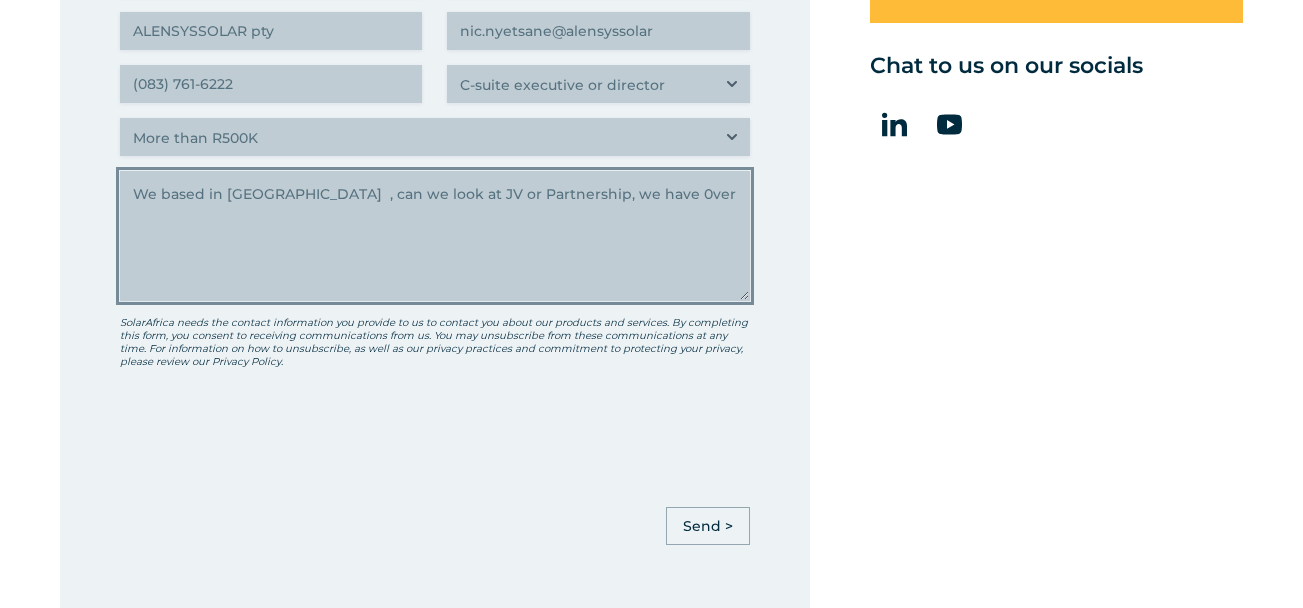 click on "We based in Botswana  , can we look at JV or Partnership, we have 0ver" at bounding box center [435, 236] 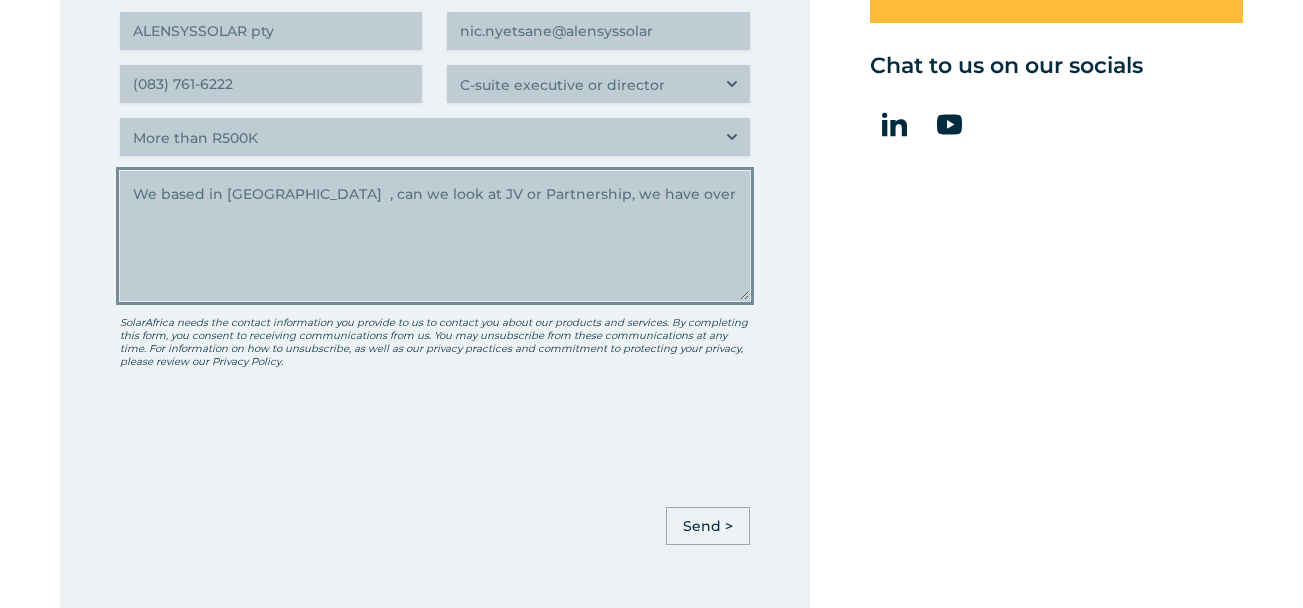 click on "We based in Botswana  , can we look at JV or Partnership, we have over" at bounding box center (435, 236) 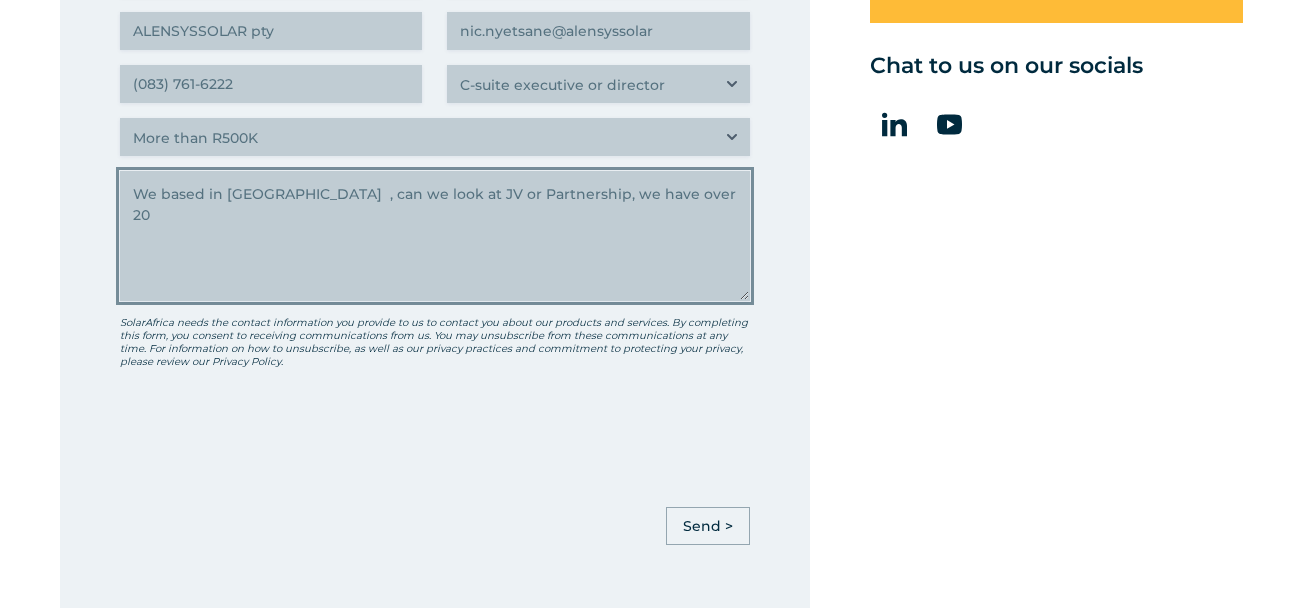 click on "We based in Botswana  , can we look at JV or Partnership, we have over 20" at bounding box center (435, 236) 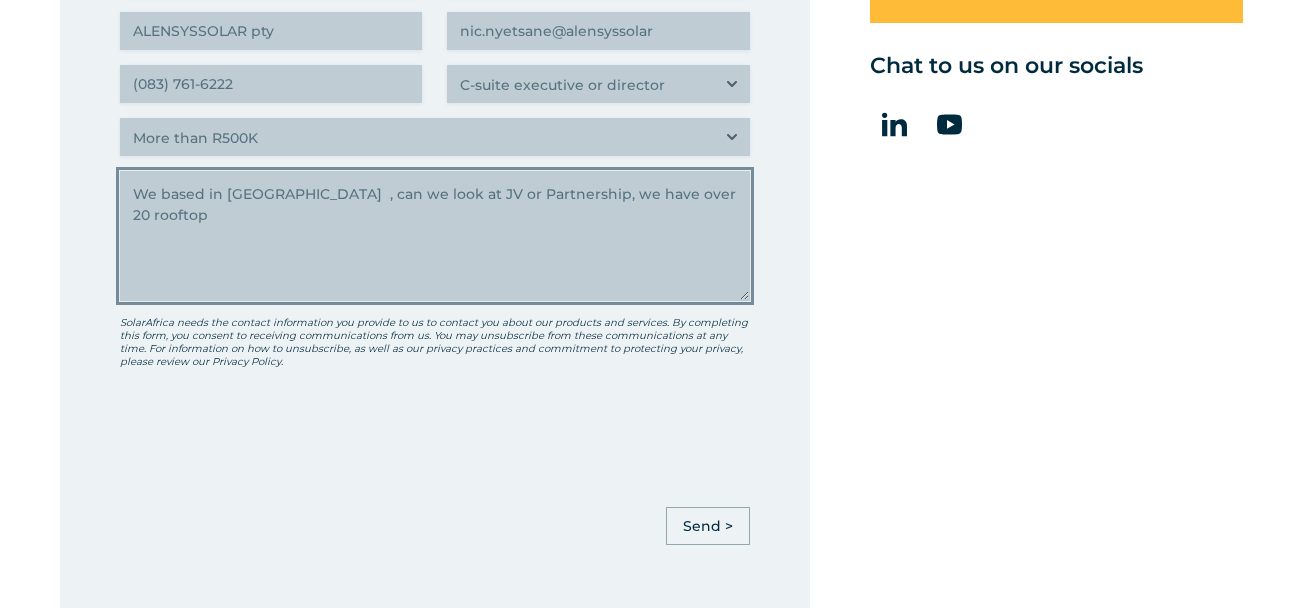 click on "We based in Botswana  , can we look at JV or Partnership, we have over 20 rooftop" at bounding box center [435, 236] 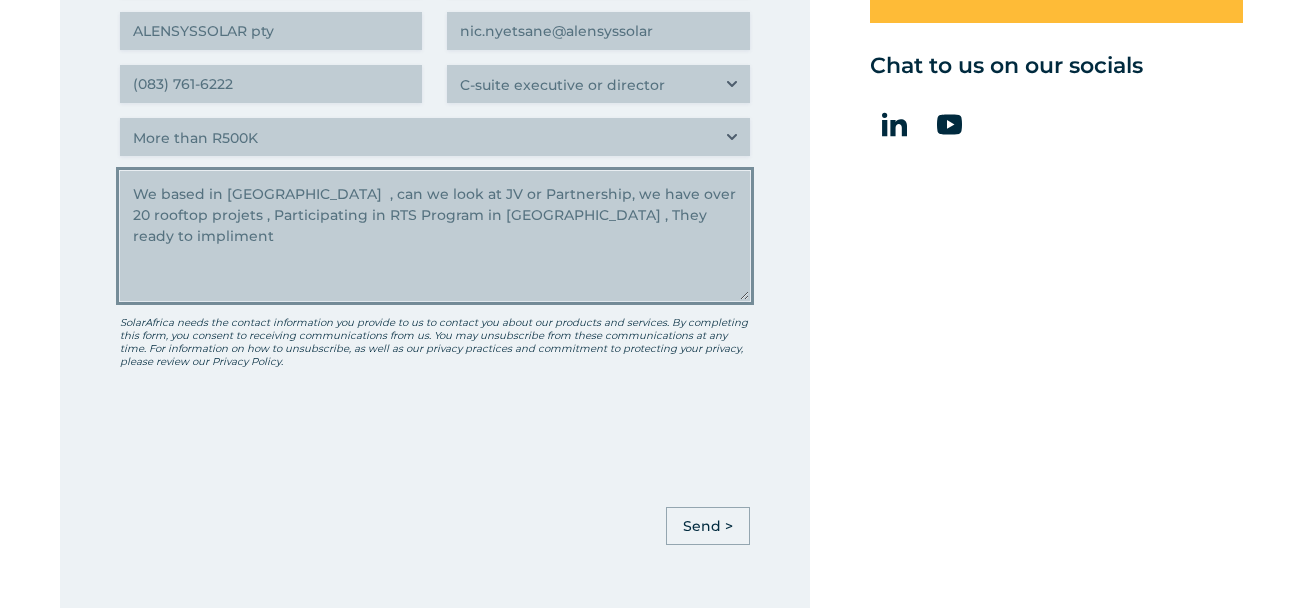 click on "We based in Botswana  , can we look at JV or Partnership, we have over 20 rooftop projets , Participating in RTS Program in Botwsana , They ready to impliment" at bounding box center (435, 236) 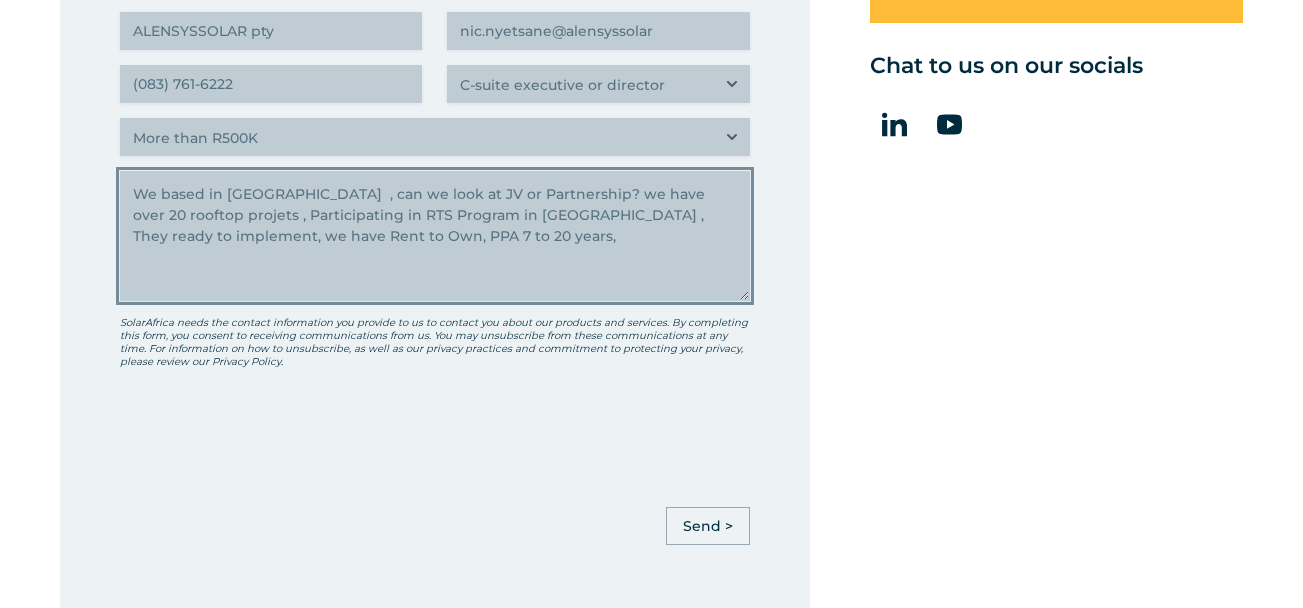type on "We based in Botswana  , can we look at JV or Partnership? we have over 20 rooftop projets , Participating in RTS Program in Botwsana , They ready to implement, we have Rent to Own, PPA 7 to 20 years," 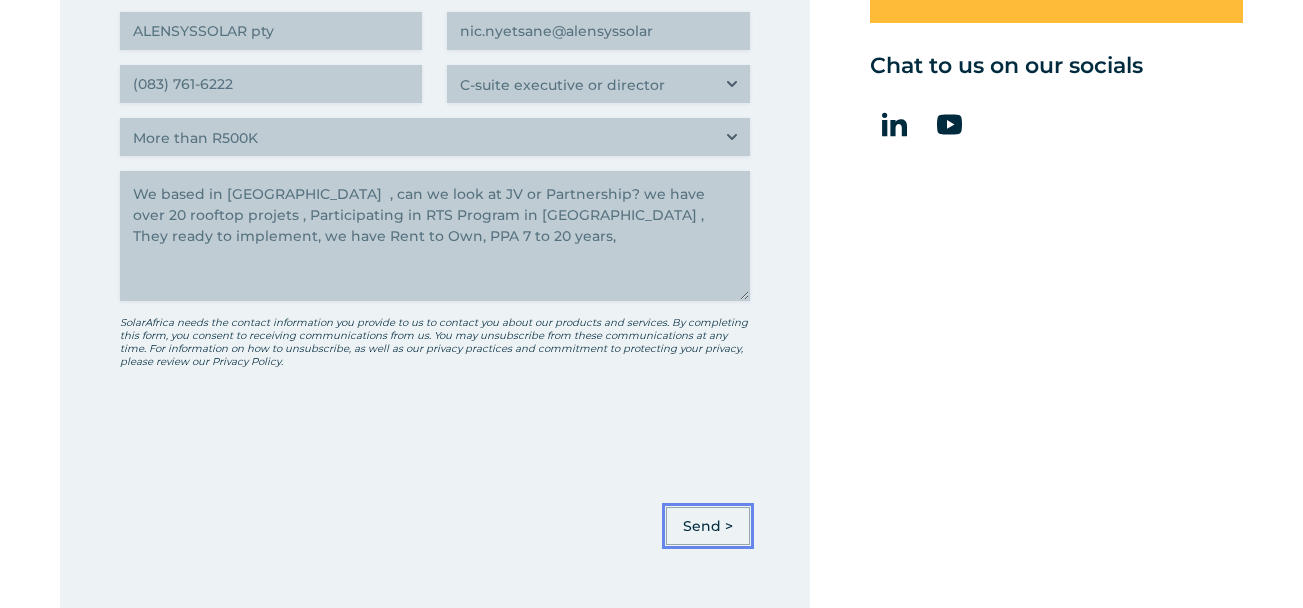 click on "Send >" at bounding box center [708, 526] 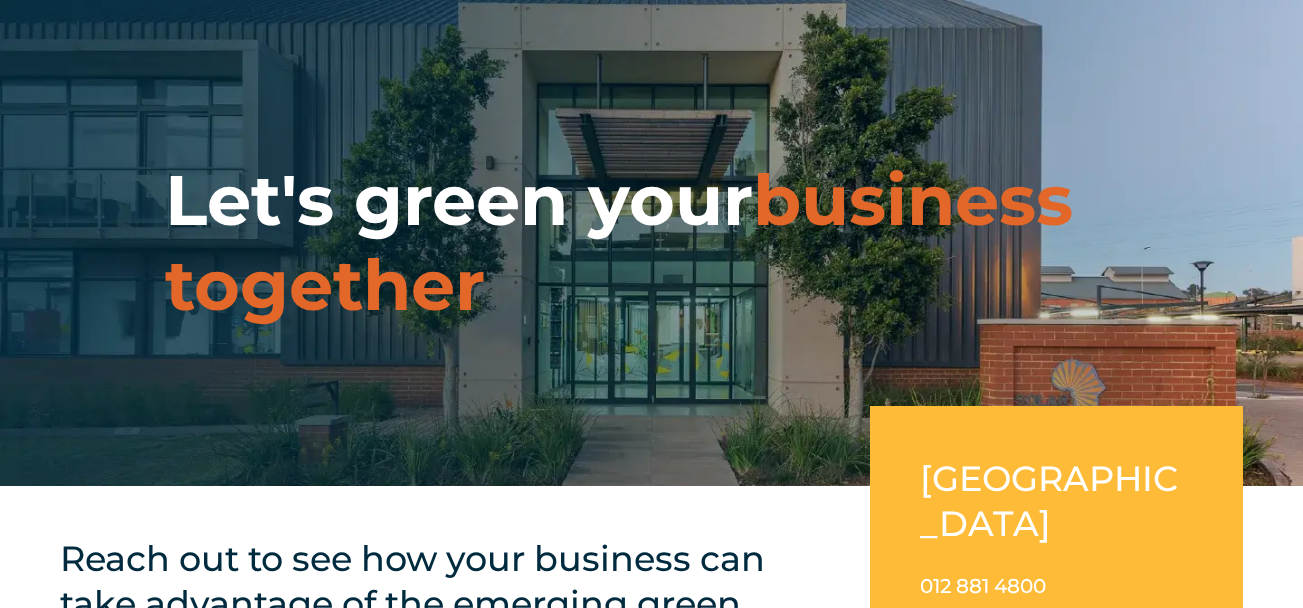 scroll, scrollTop: 498, scrollLeft: 0, axis: vertical 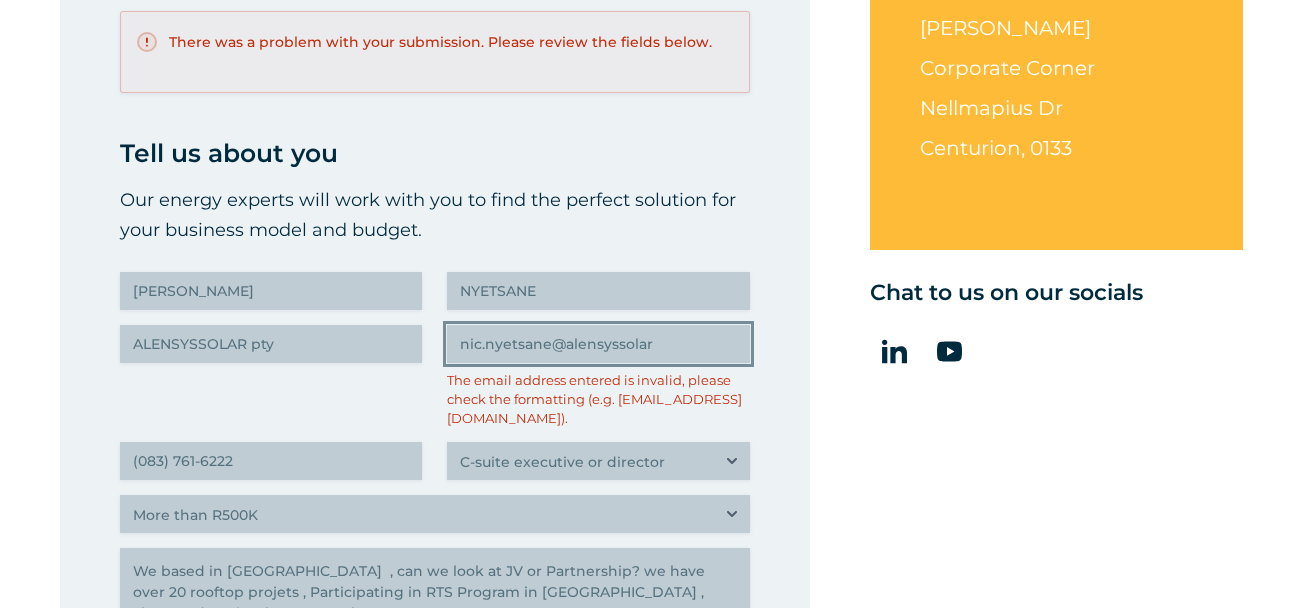 click on "nic.nyetsane@alensyssolar" at bounding box center (598, 344) 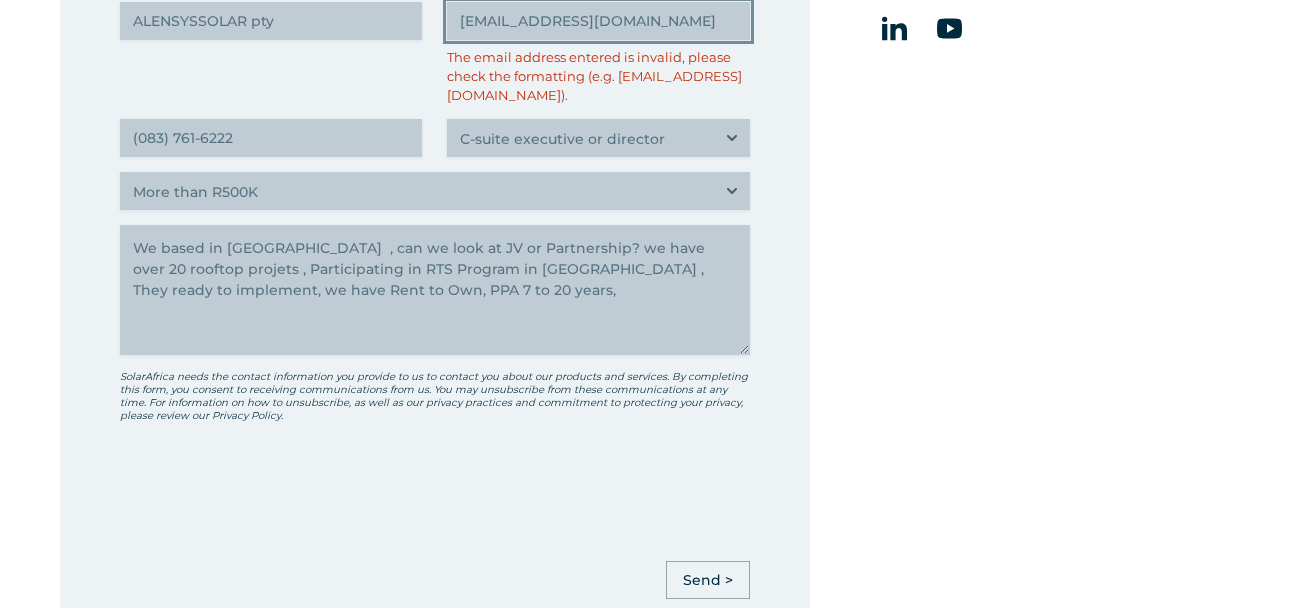 scroll, scrollTop: 1102, scrollLeft: 0, axis: vertical 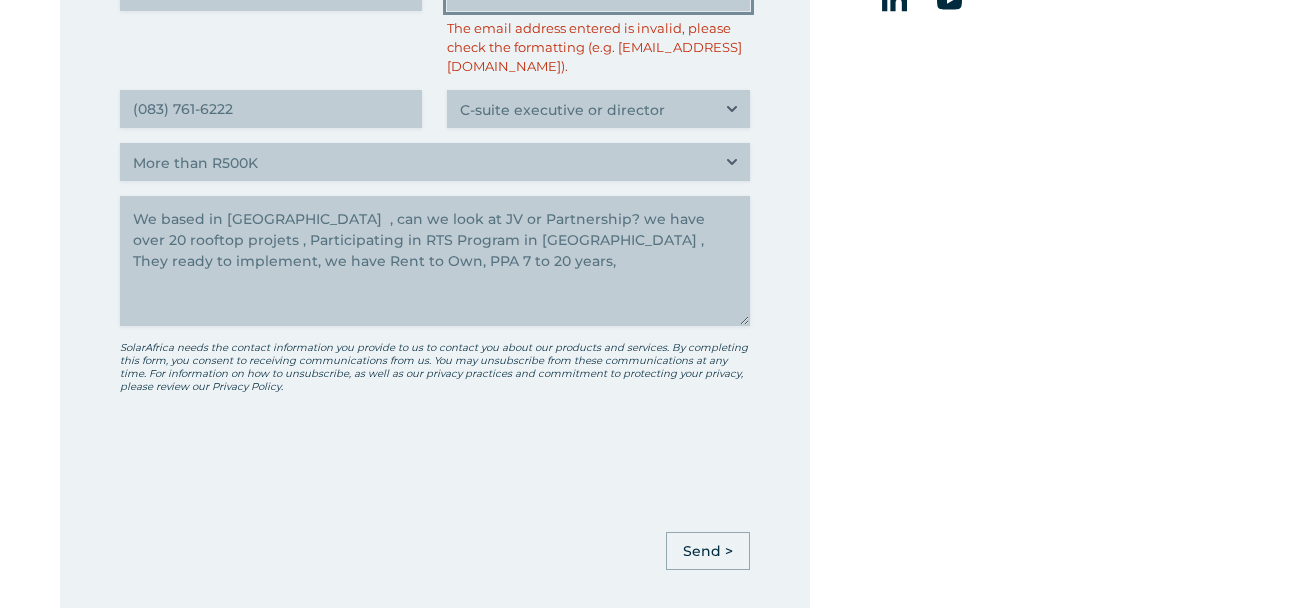 type on "nic.nyetsane@alensyssolar.co.bw" 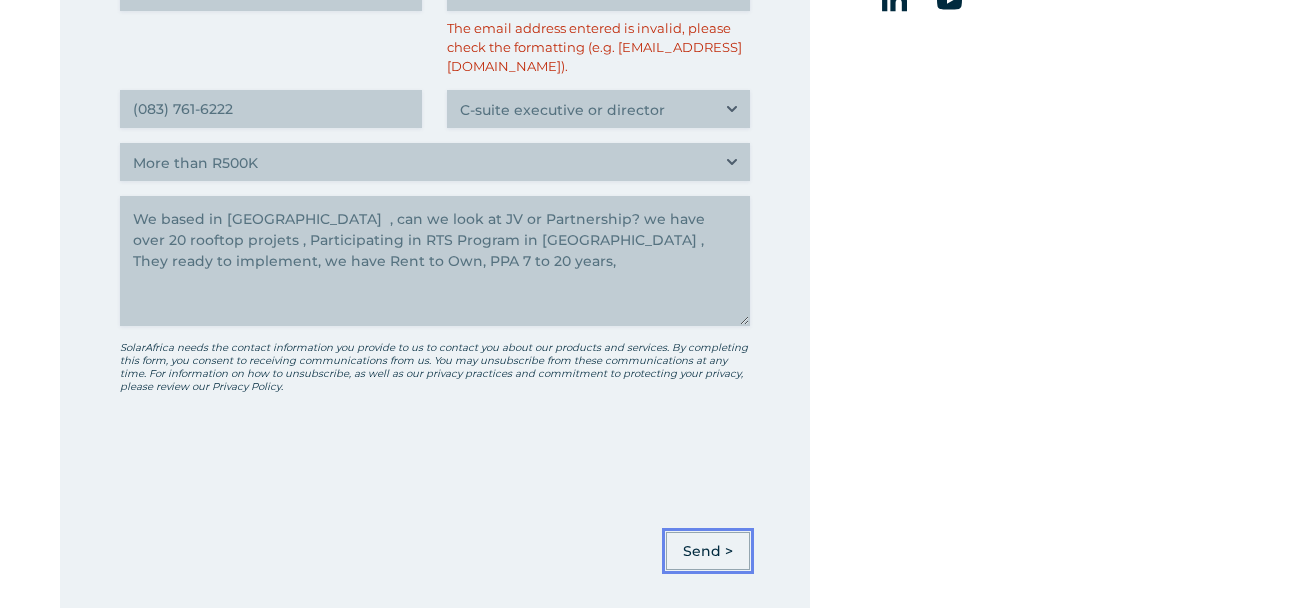 click on "Send >" at bounding box center [708, 551] 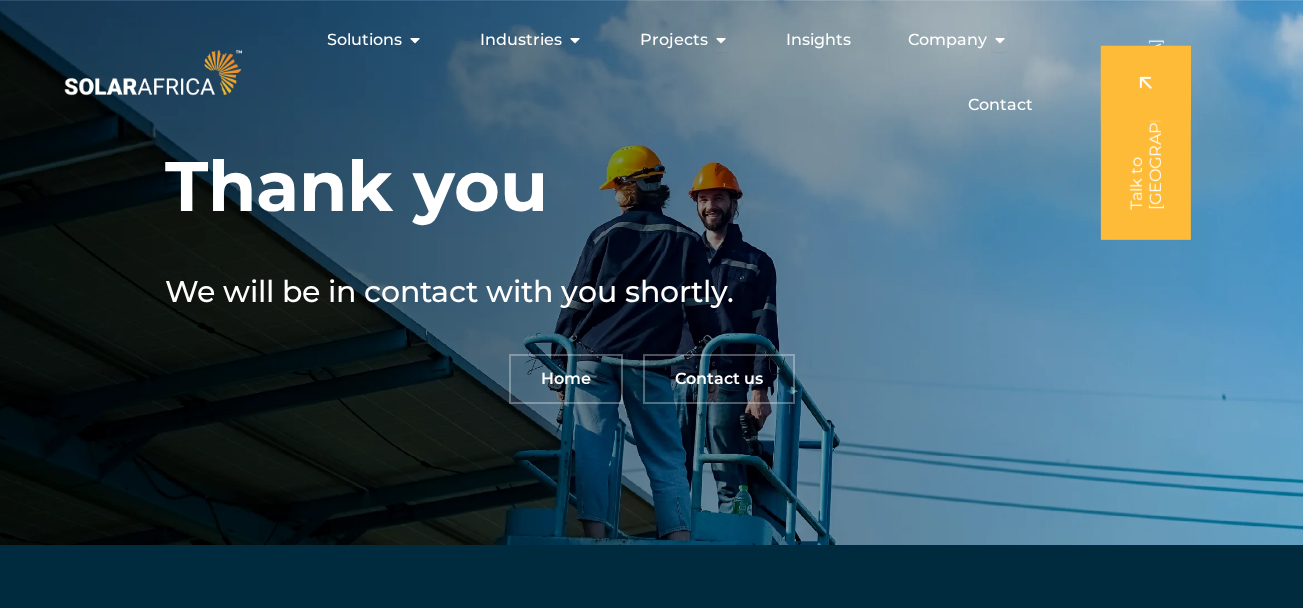 scroll, scrollTop: 0, scrollLeft: 0, axis: both 